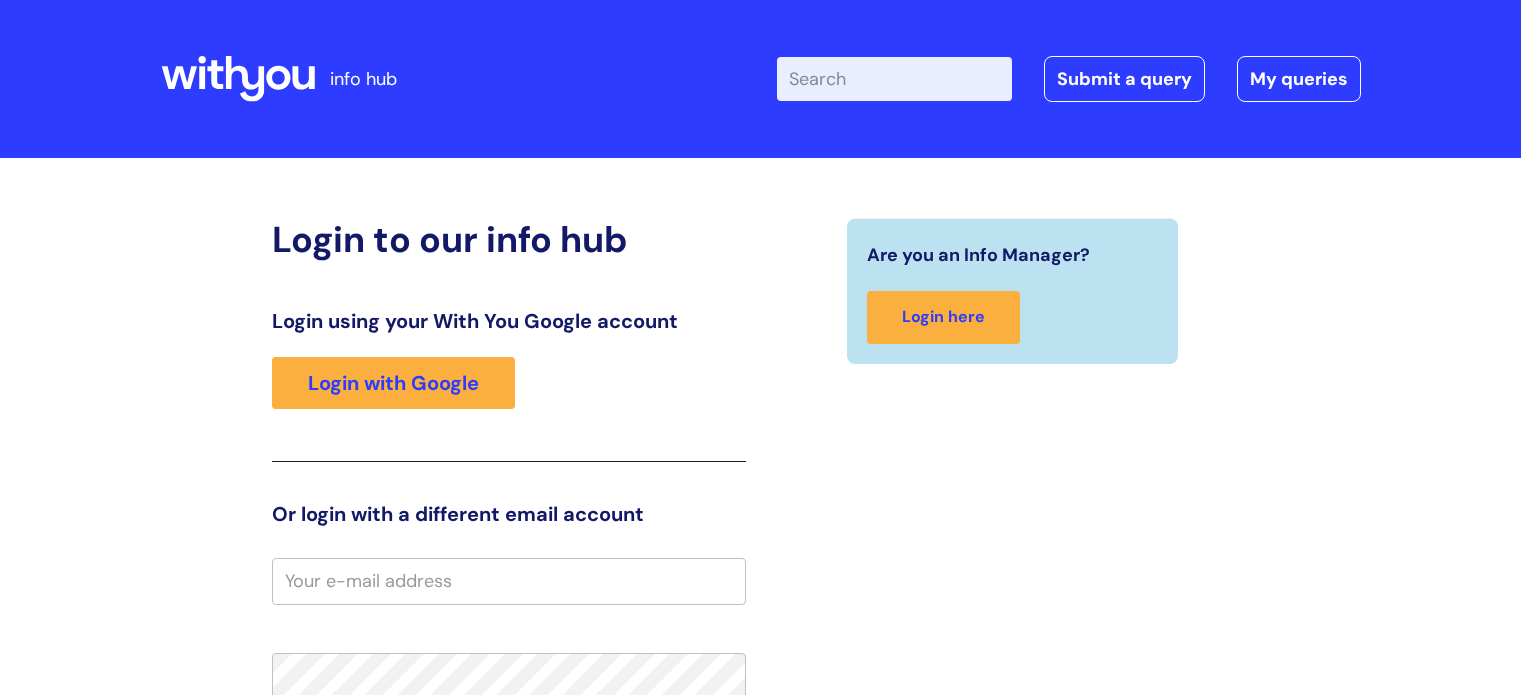 scroll, scrollTop: 0, scrollLeft: 0, axis: both 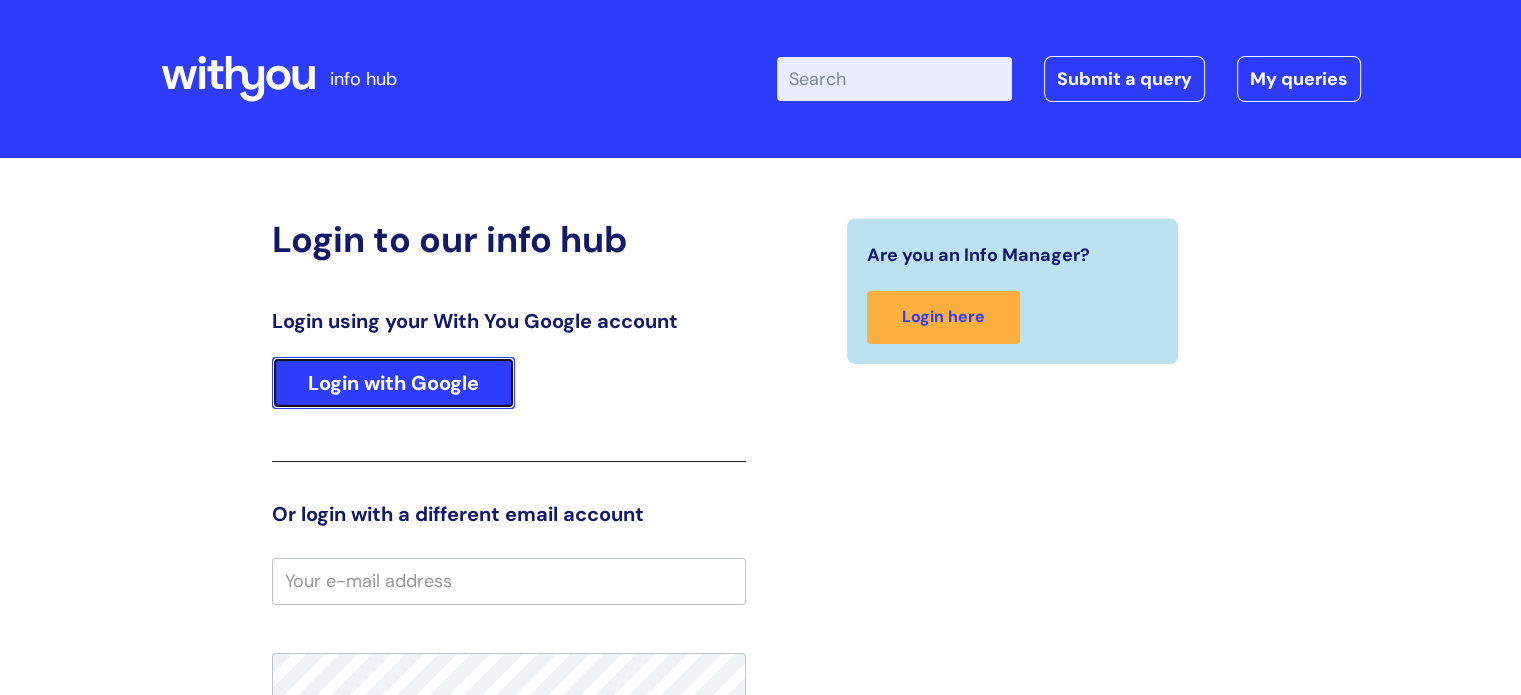 click on "Login with Google" at bounding box center [393, 383] 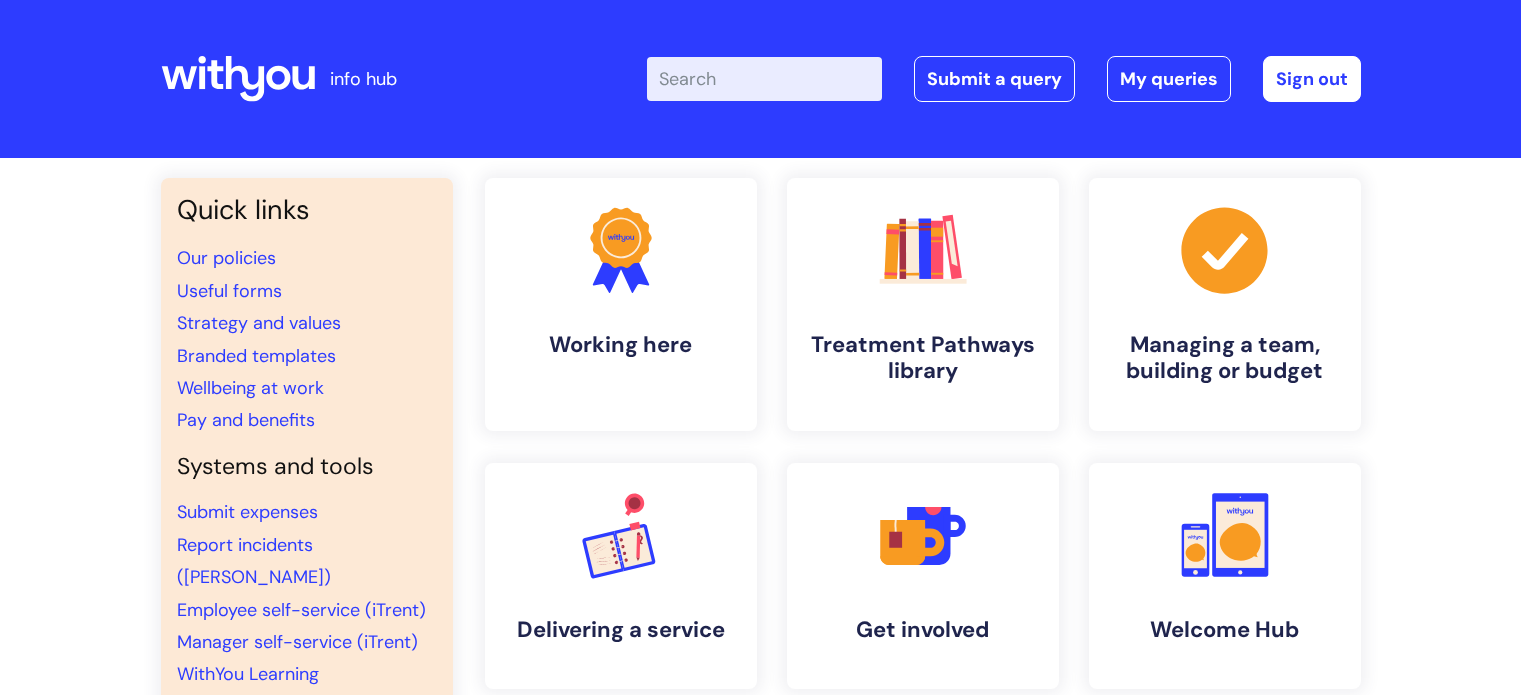 scroll, scrollTop: 0, scrollLeft: 0, axis: both 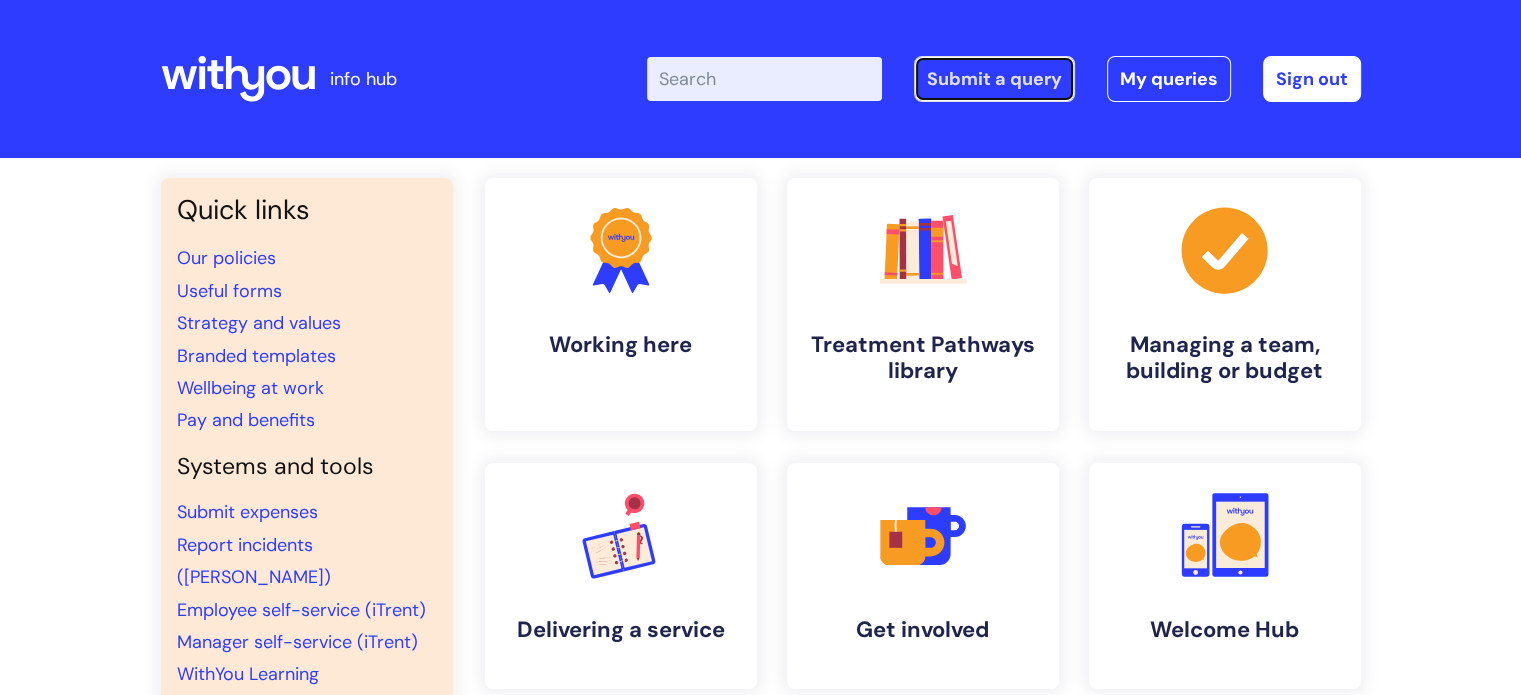 click on "Submit a query" at bounding box center (994, 79) 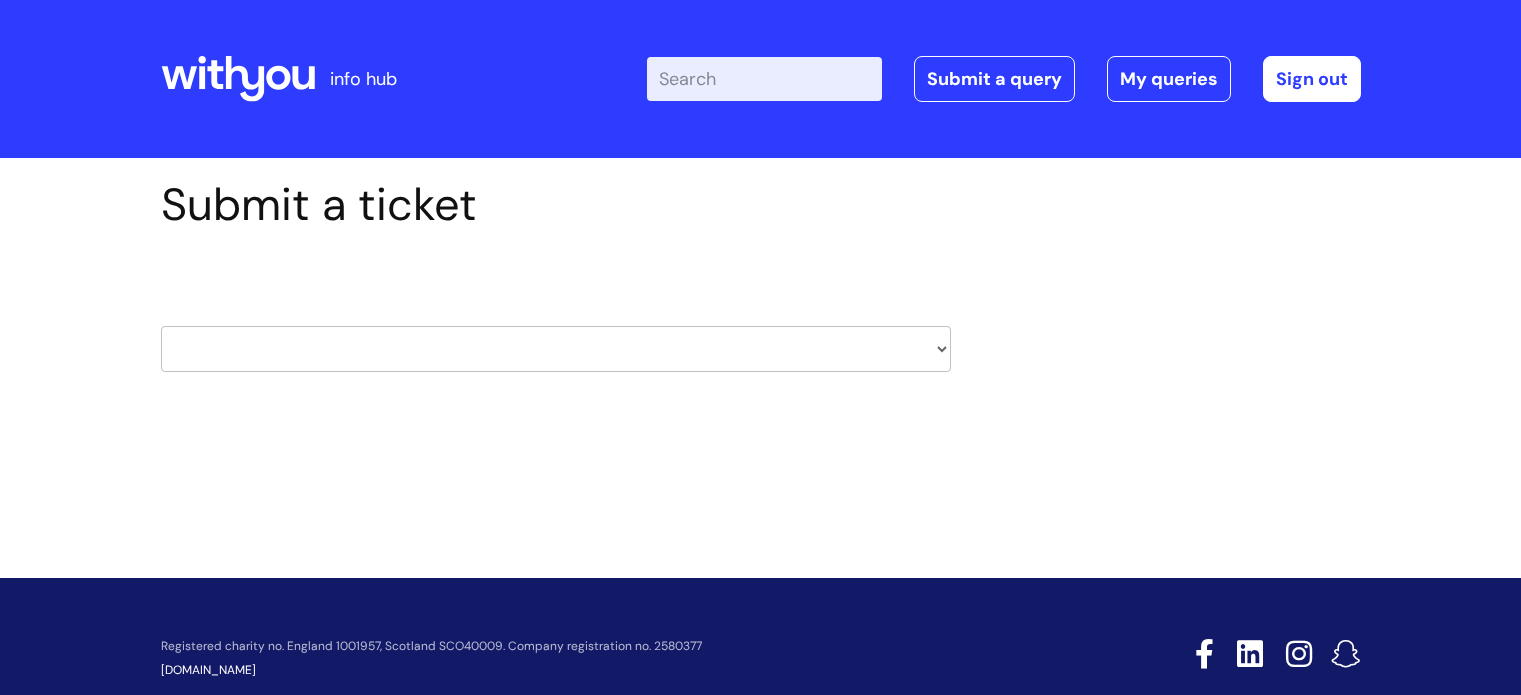 scroll, scrollTop: 0, scrollLeft: 0, axis: both 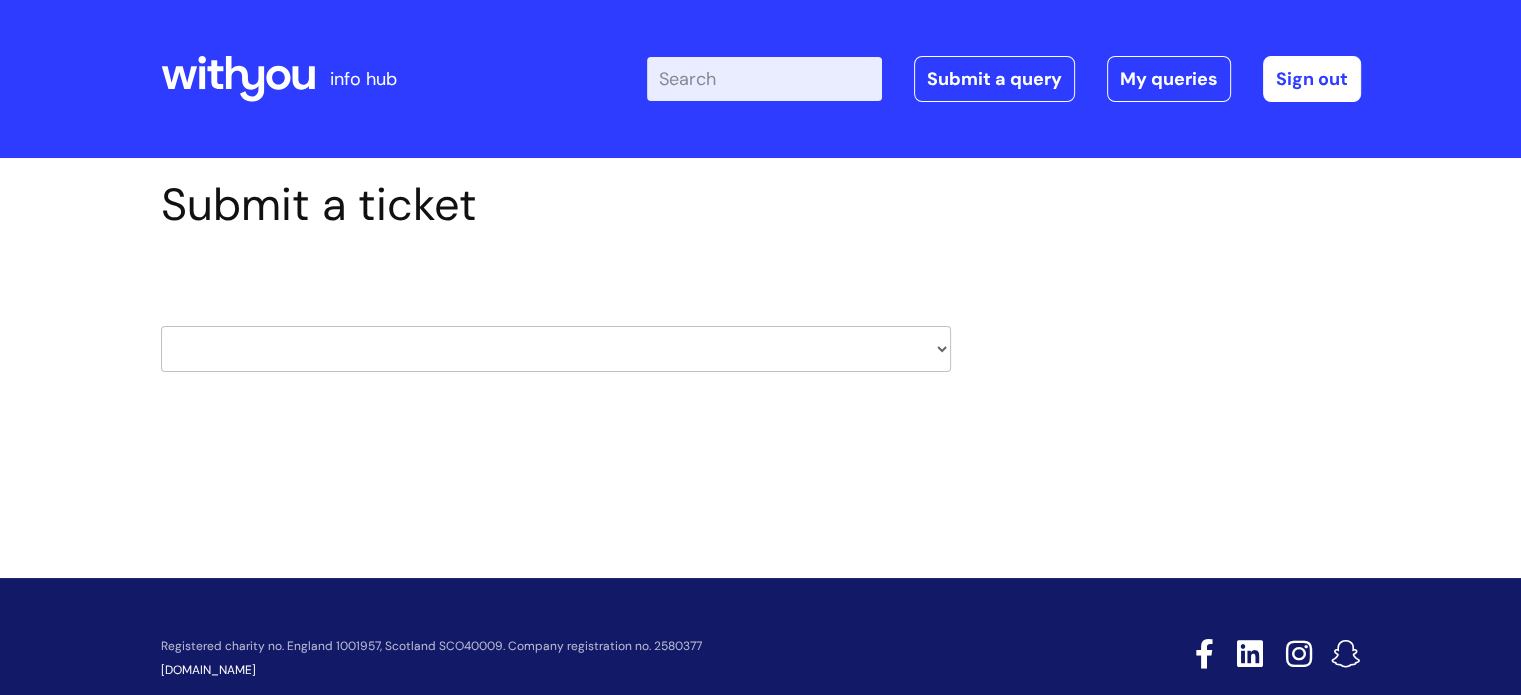 click on "Submit a ticket
HR / People
IT and Support
Clinical Drug Alerts
Finance Accounts
Data Support Team
Data Protection
External Communications
Learning and Development
Information Requests & Reports - Data Analysts
Insurance
Internal Communications
Pensions
Surrey NHS Talking Therapies" at bounding box center (556, 306) 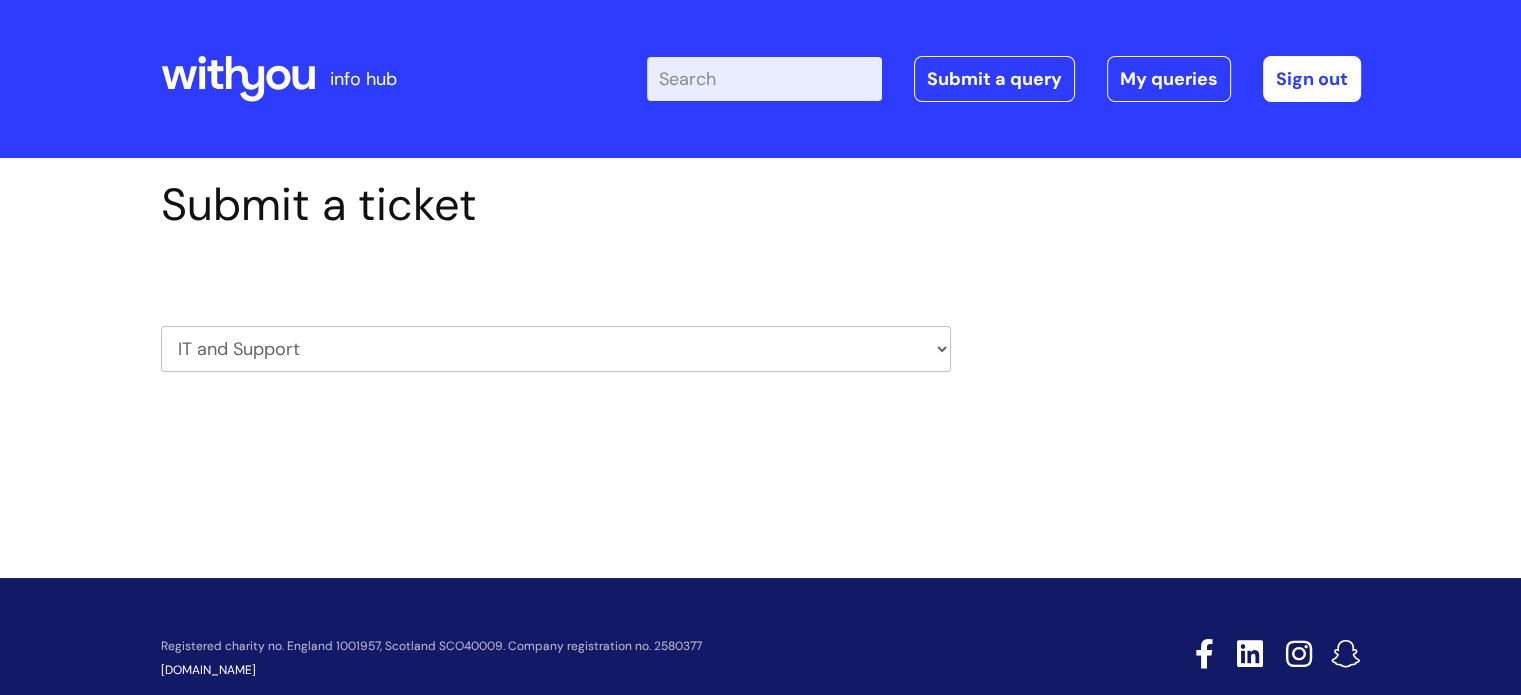 click on "HR / People
IT and Support
Clinical Drug Alerts
Finance Accounts
Data Support Team
Data Protection
External Communications
Learning and Development
Information Requests & Reports - Data Analysts
Insurance
Internal Communications
Pensions
Surrey NHS Talking Therapies
Payroll
Safeguarding" at bounding box center [556, 349] 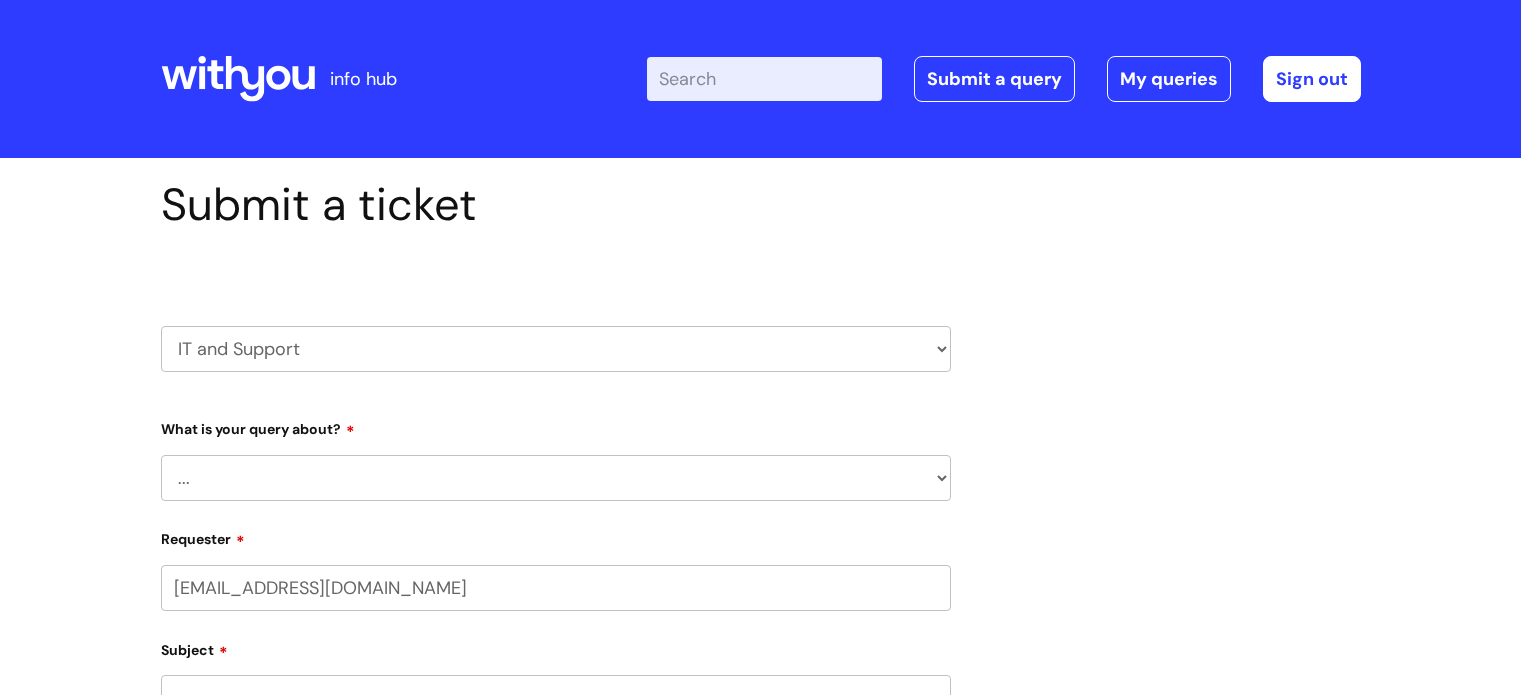 scroll, scrollTop: 0, scrollLeft: 0, axis: both 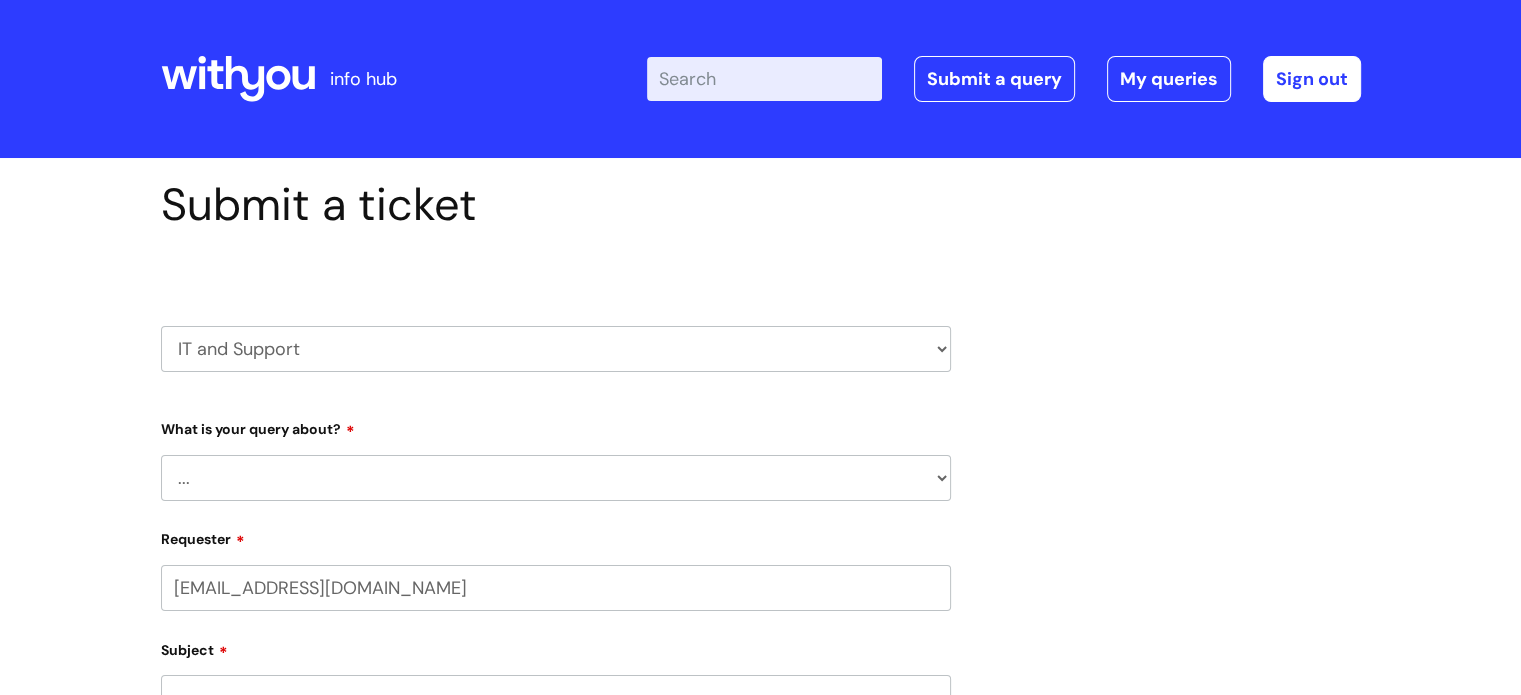 select on "80004418200" 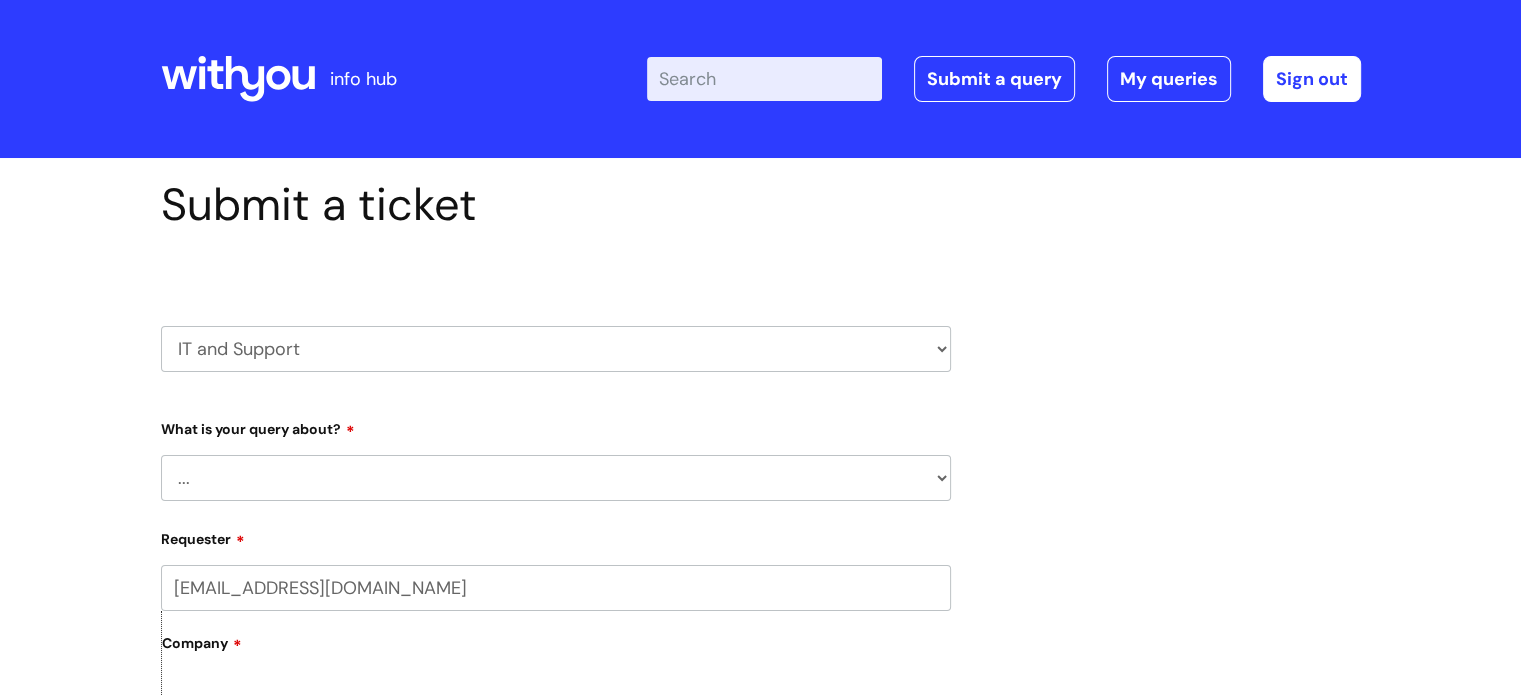 drag, startPoint x: 1520, startPoint y: 53, endPoint x: 1524, endPoint y: 116, distance: 63.126858 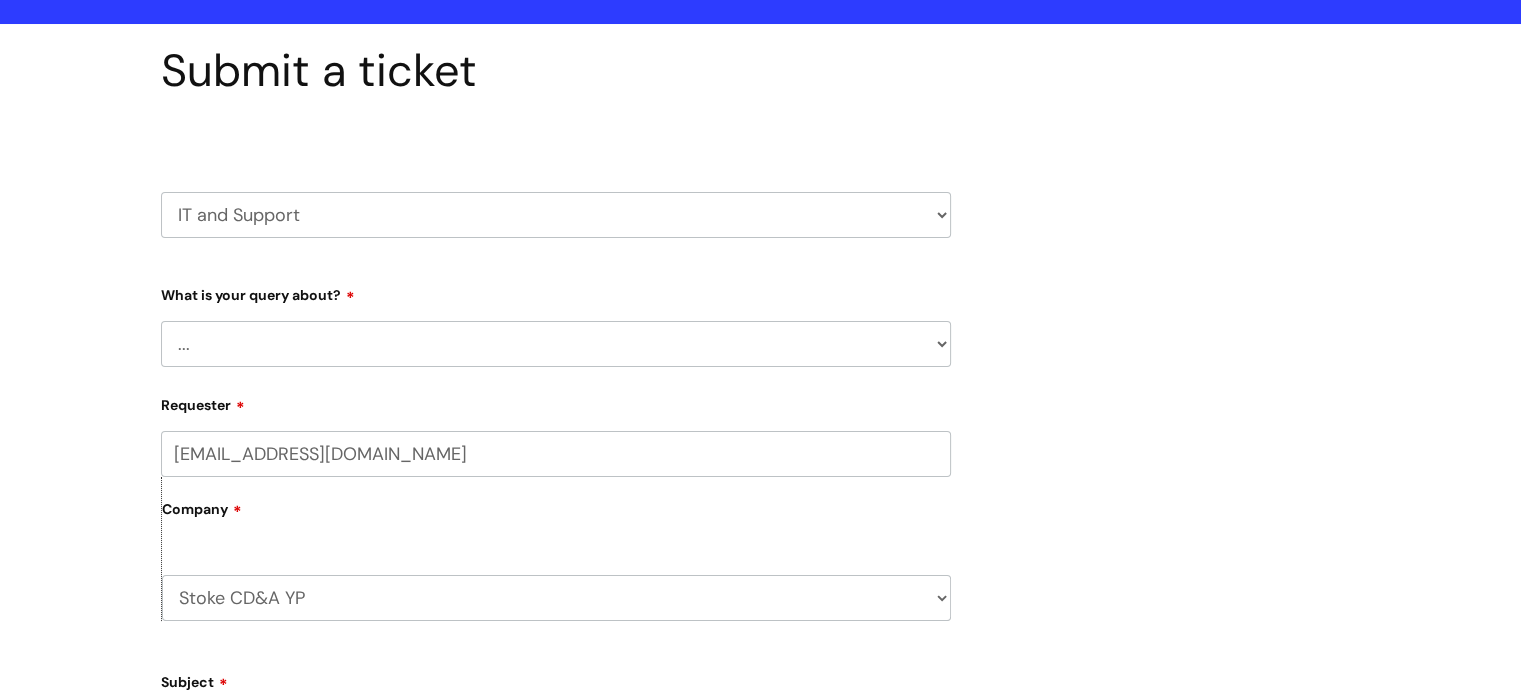scroll, scrollTop: 132, scrollLeft: 0, axis: vertical 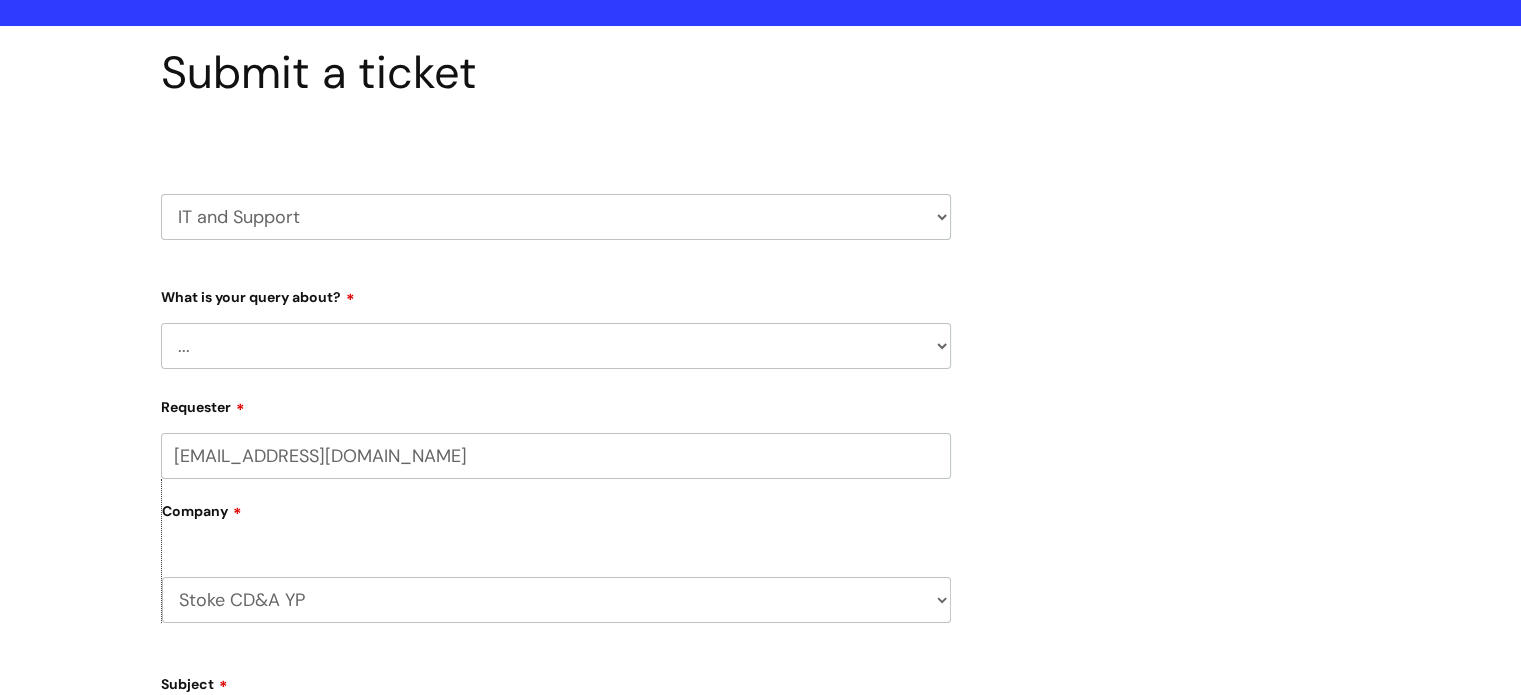 click on "...
Mobile Phone Reset & MFA
Accounts, Starters and Leavers
IT Hardware issue
I need help logging in
Printing & Scanning
Something Else
System/software" at bounding box center (556, 346) 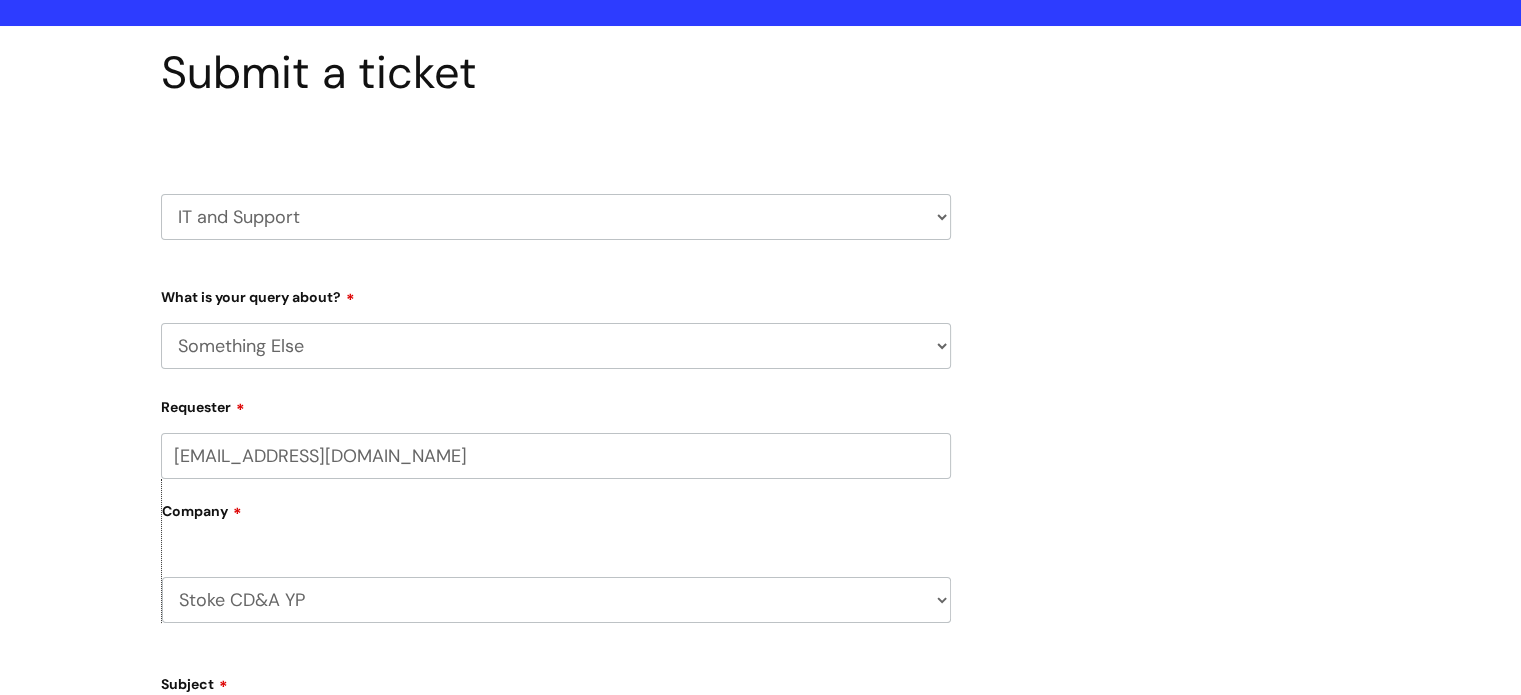 click on "...
Mobile Phone Reset & MFA
Accounts, Starters and Leavers
IT Hardware issue
I need help logging in
Printing & Scanning
Something Else
System/software" at bounding box center [556, 346] 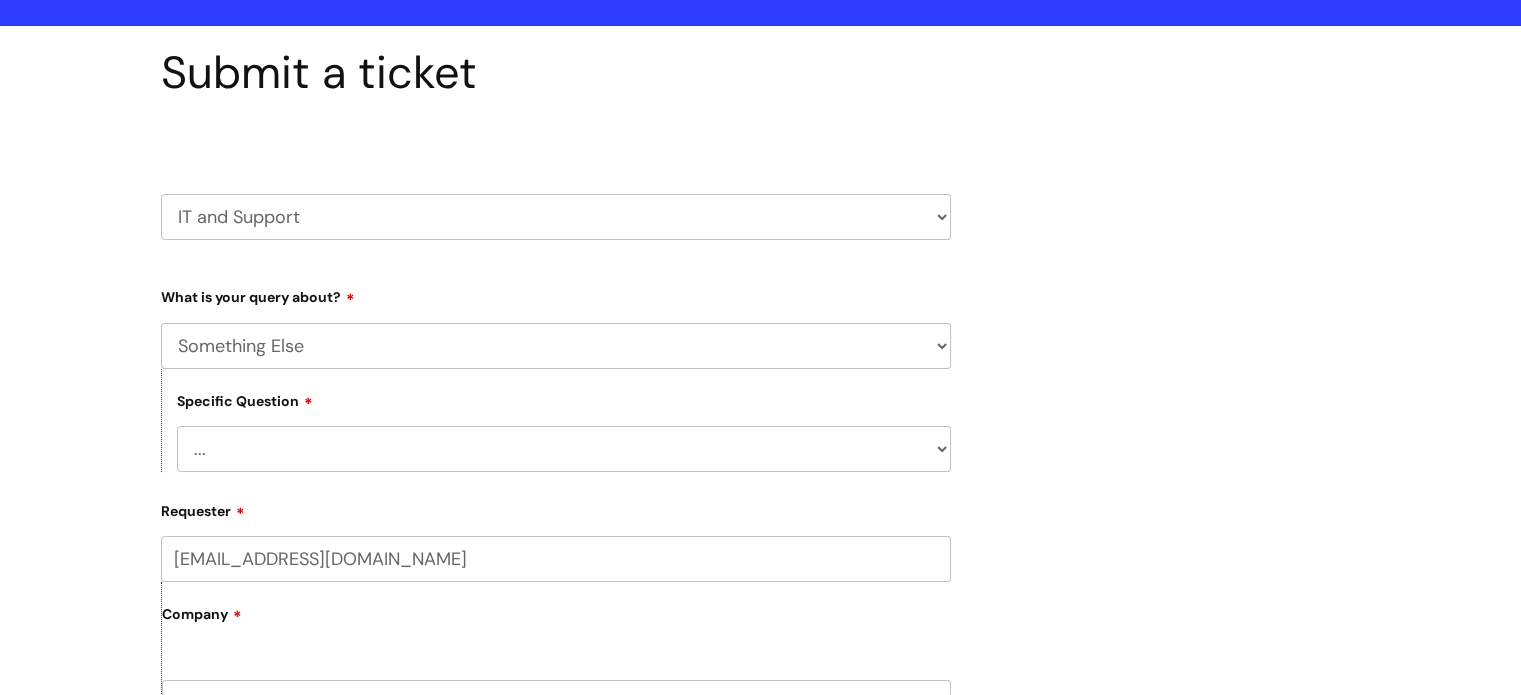 click on "... My problem is not listed" at bounding box center (564, 449) 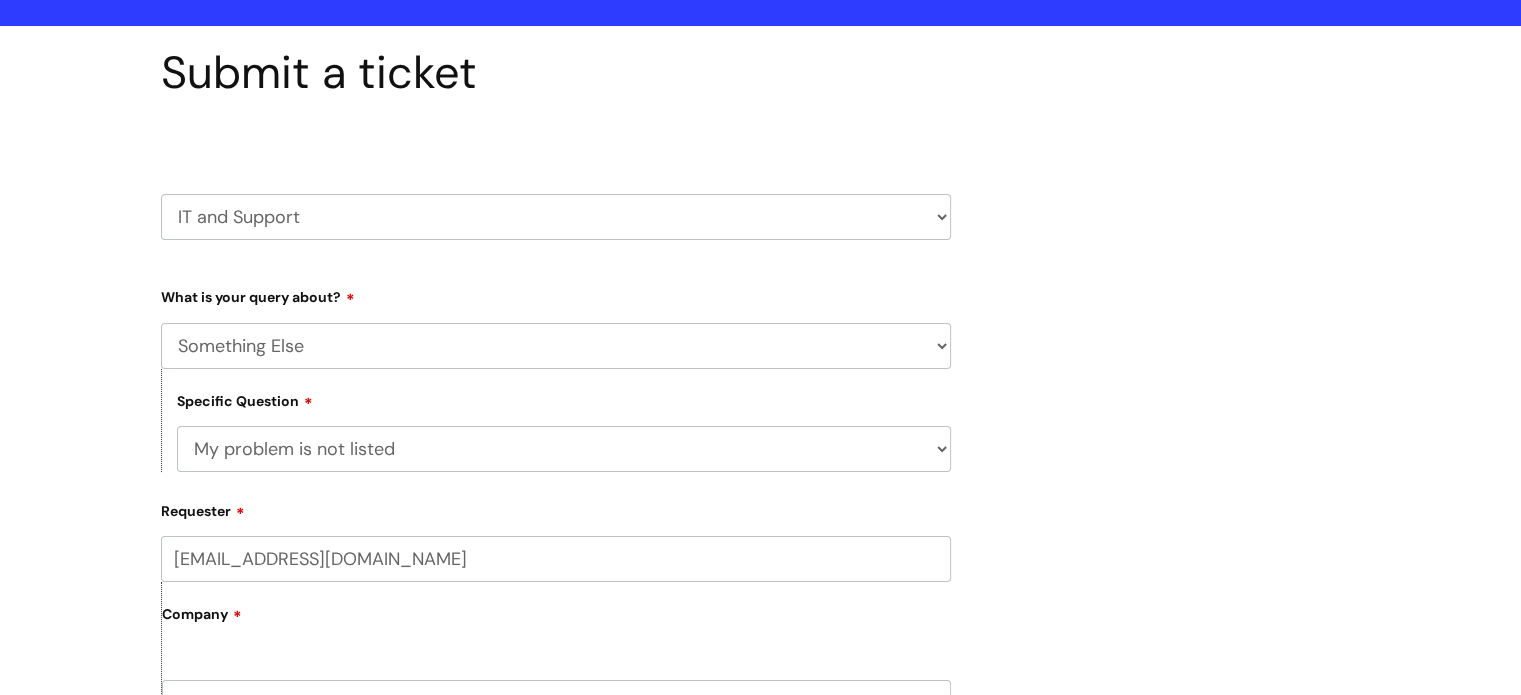 click on "... My problem is not listed" at bounding box center [564, 449] 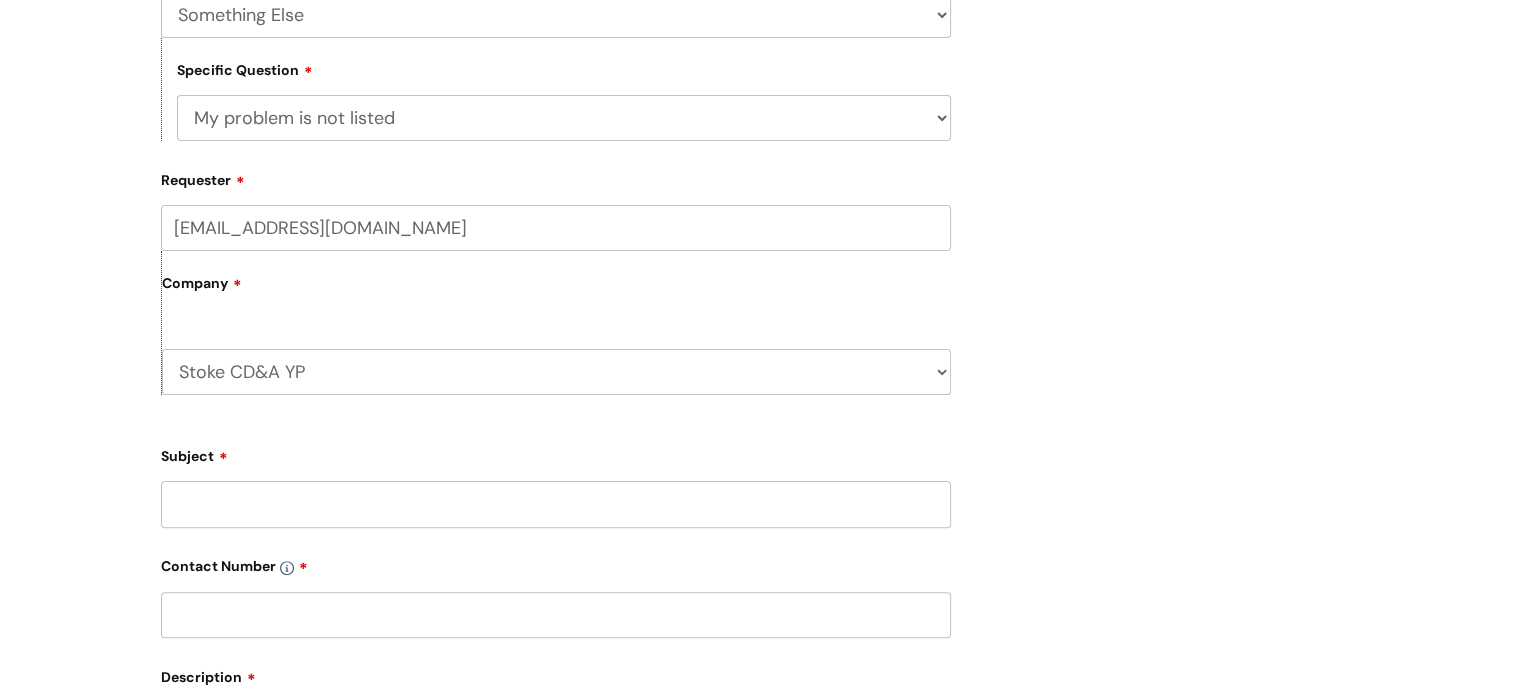 scroll, scrollTop: 523, scrollLeft: 0, axis: vertical 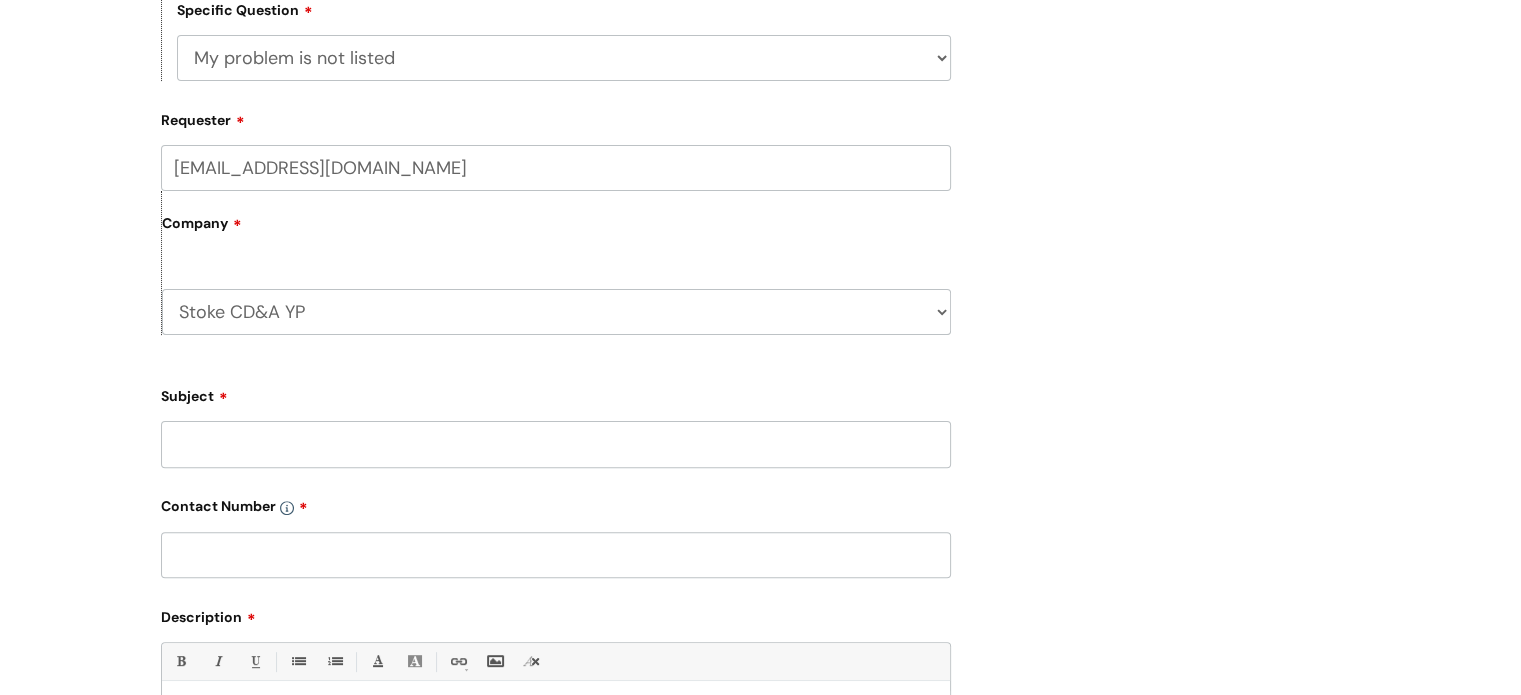 click on "Subject" at bounding box center (556, 444) 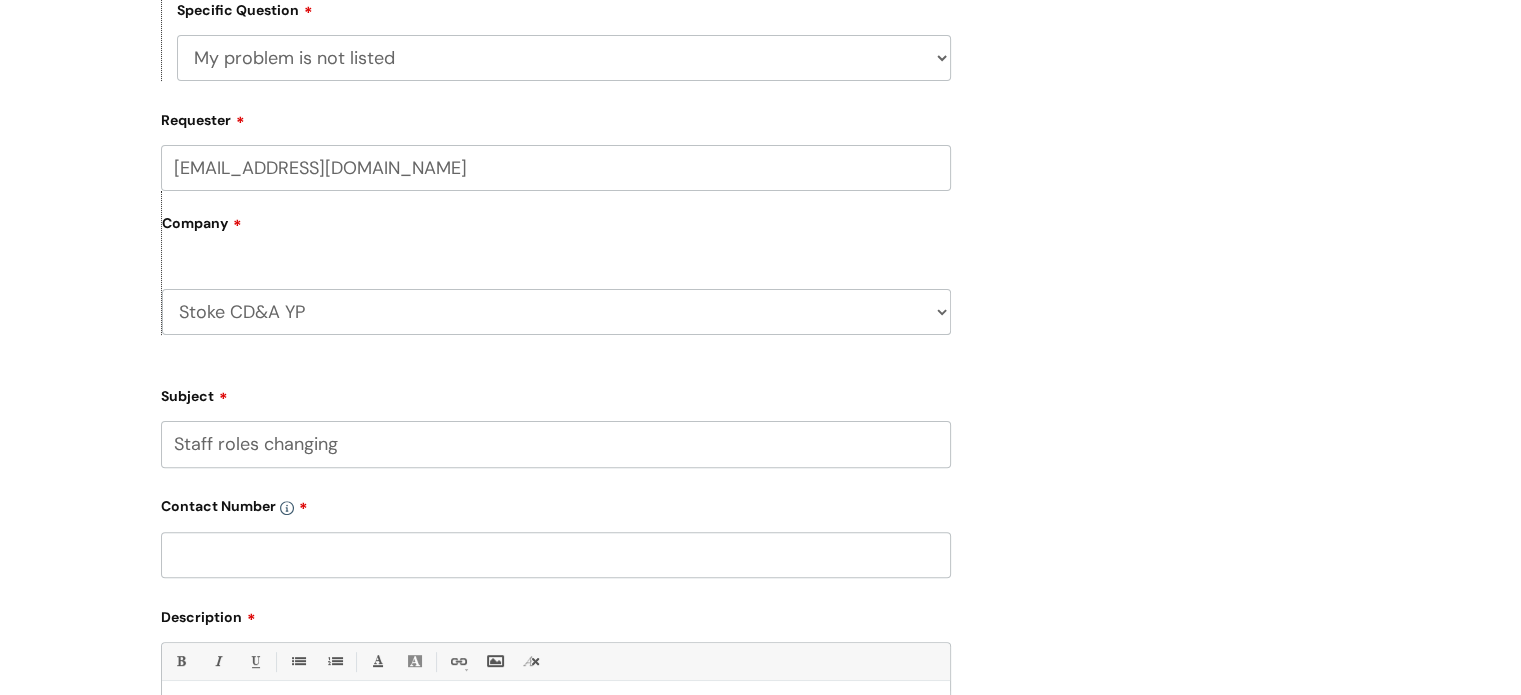 type on "Staff roles changing" 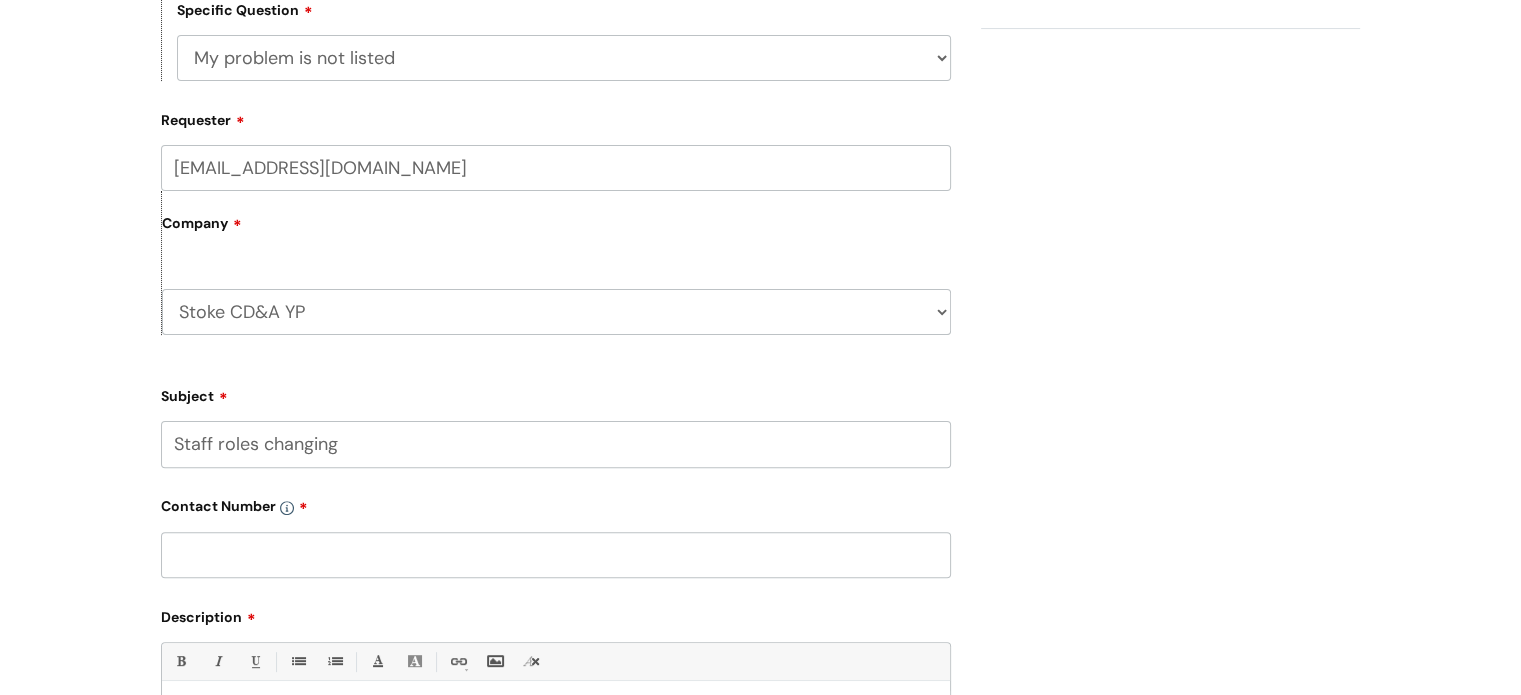scroll, scrollTop: 0, scrollLeft: 0, axis: both 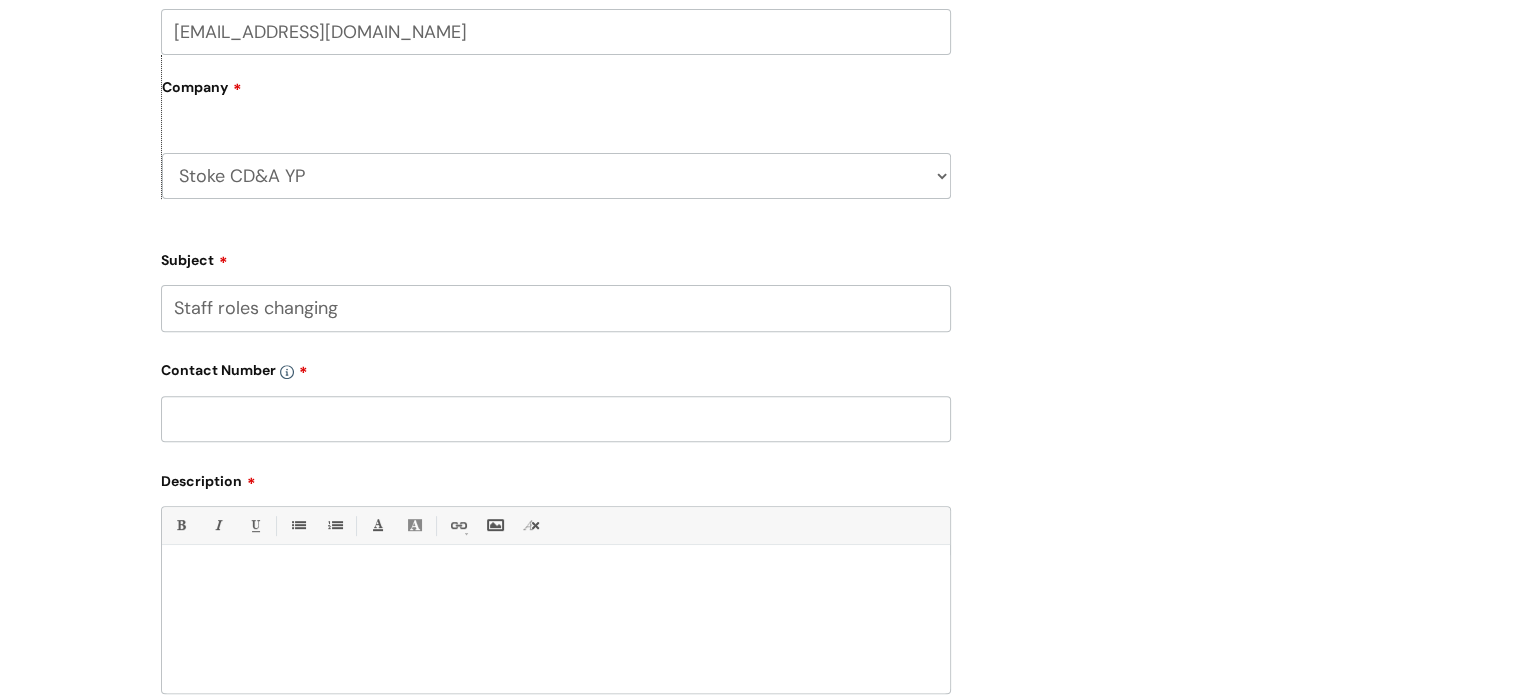click at bounding box center (556, 419) 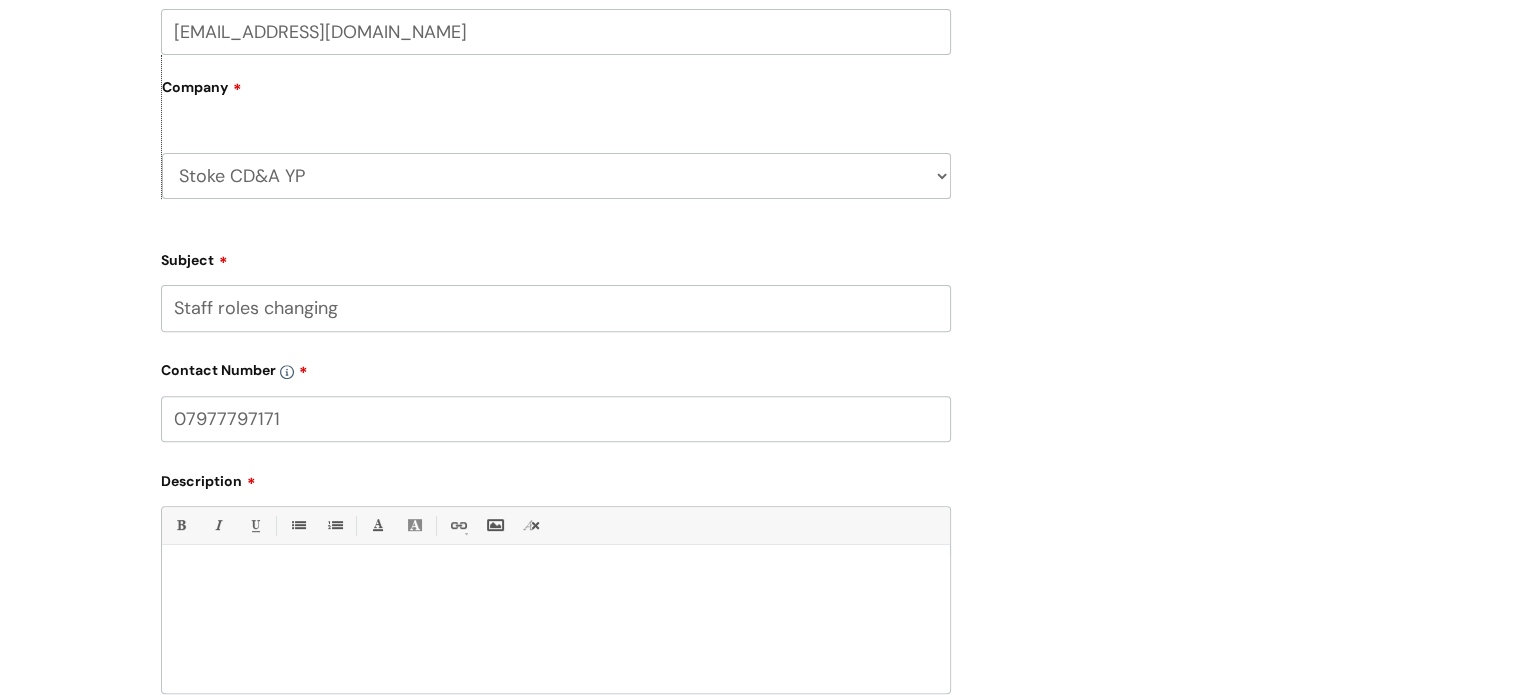 type on "07977797171" 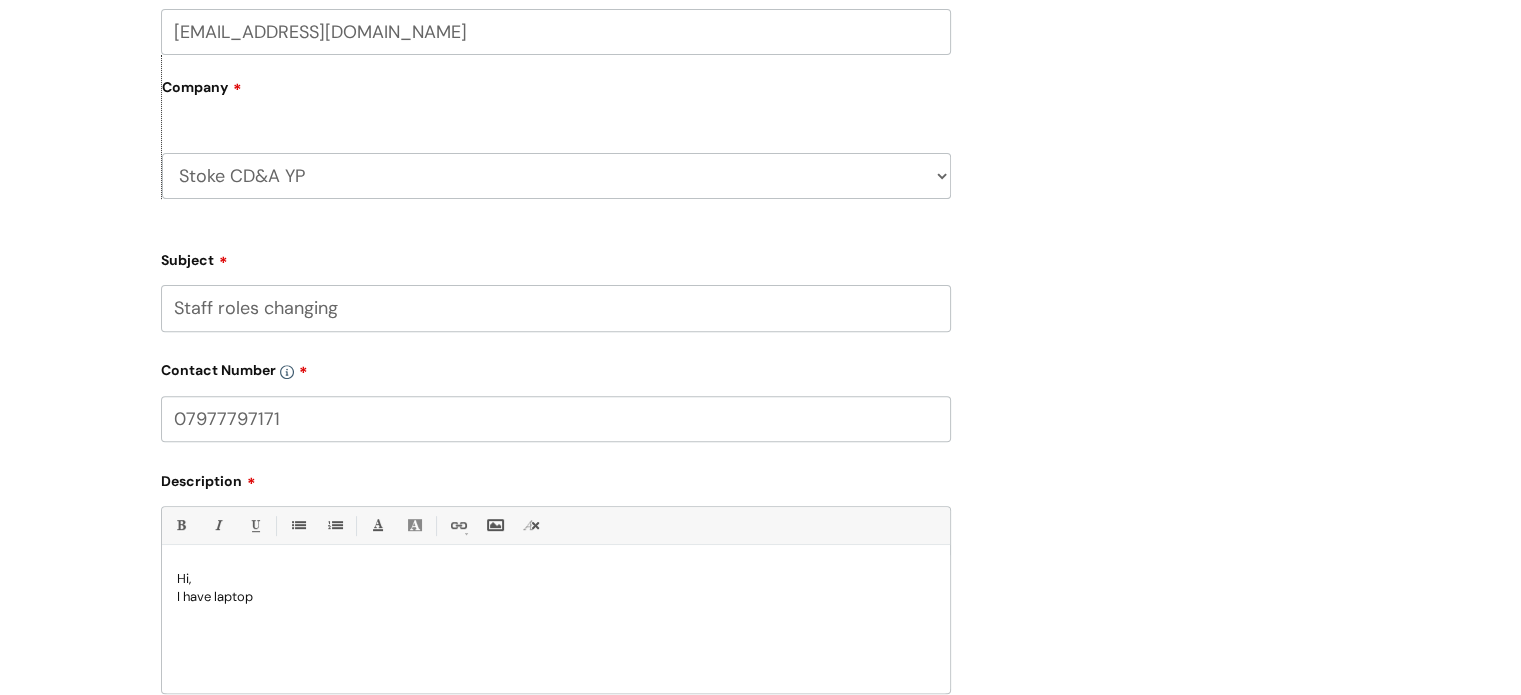 click on "Hi, I have laptop" at bounding box center (556, 624) 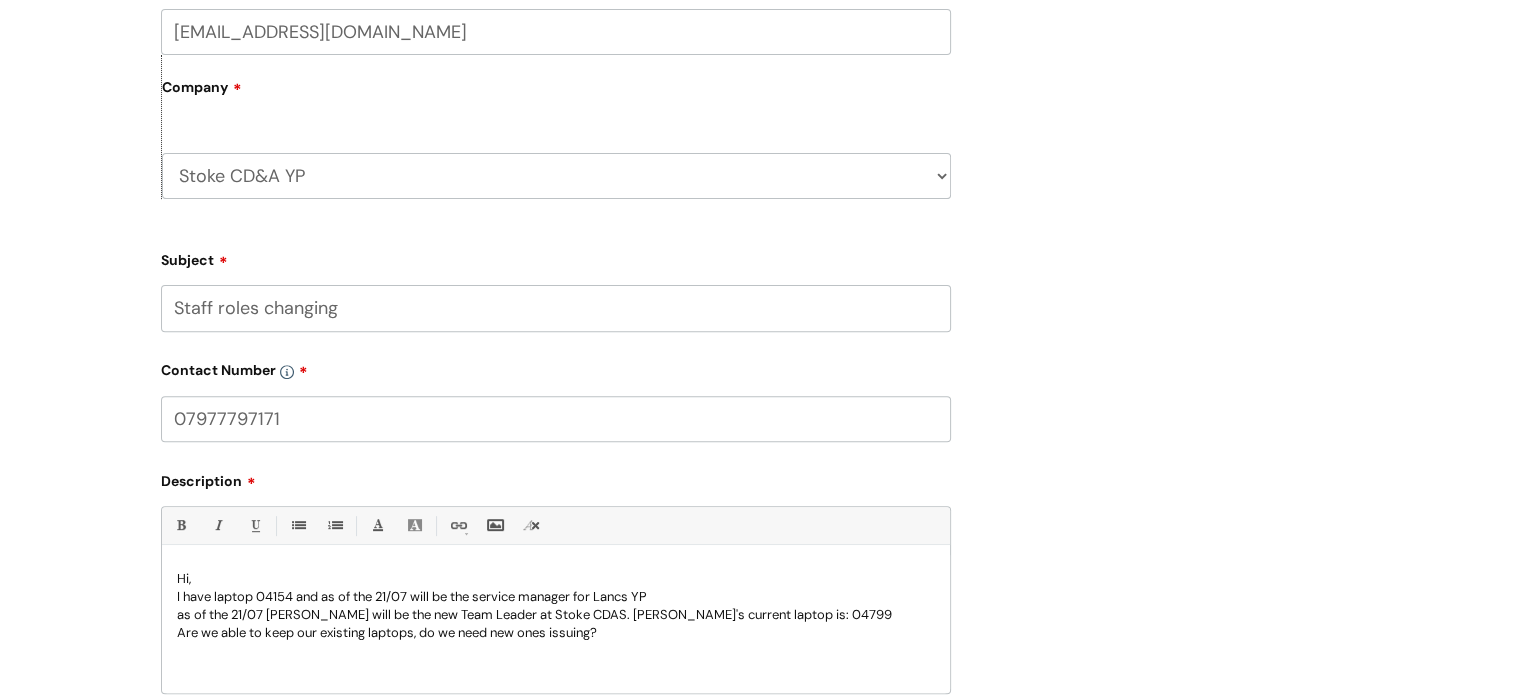 drag, startPoint x: 681, startPoint y: 611, endPoint x: 636, endPoint y: 664, distance: 69.52697 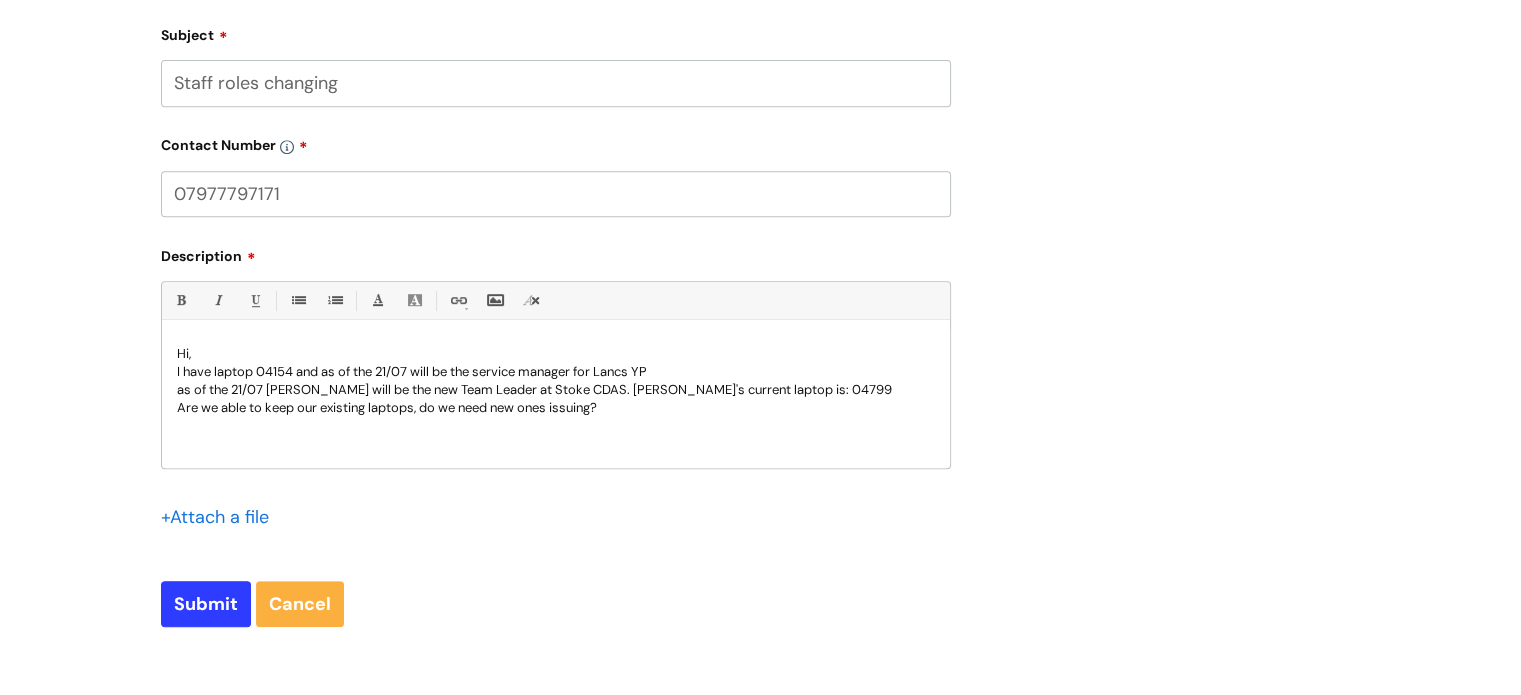 scroll, scrollTop: 1036, scrollLeft: 0, axis: vertical 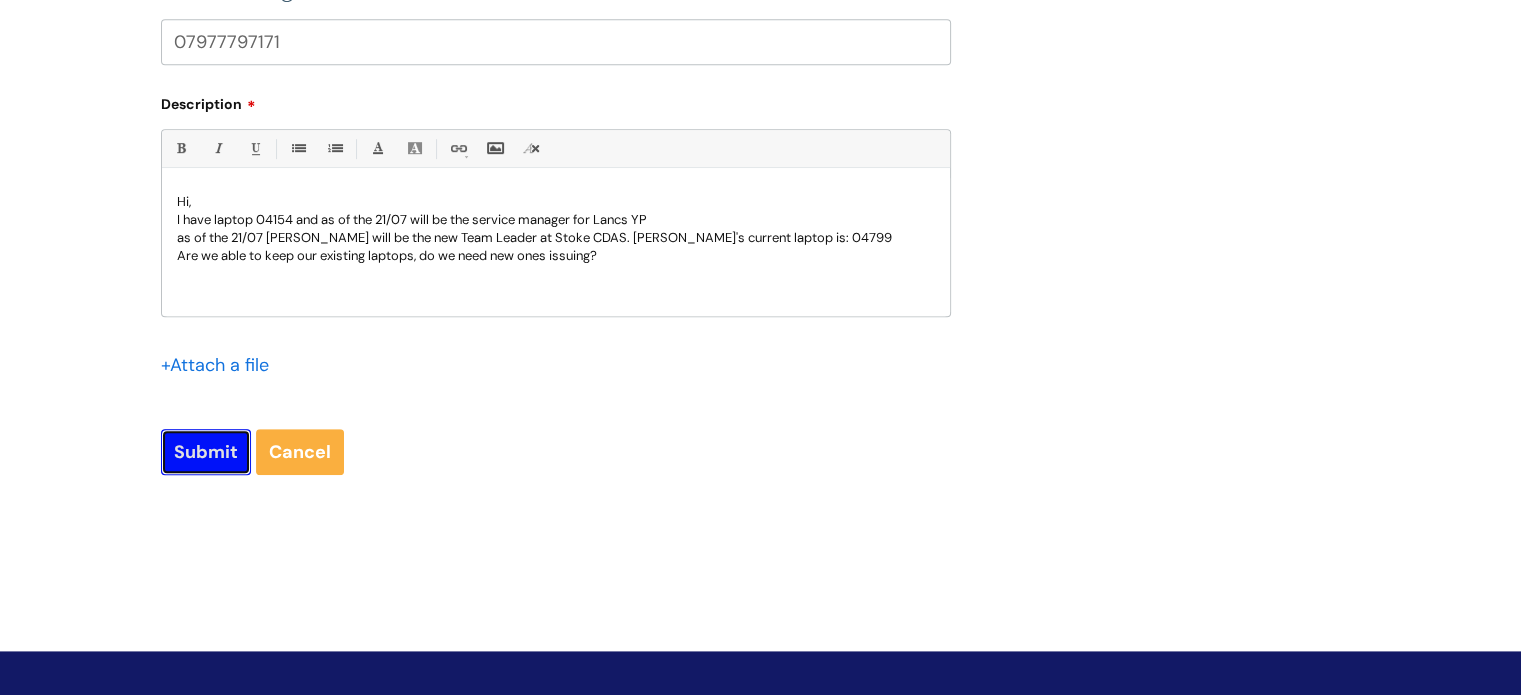 click on "Submit" at bounding box center (206, 452) 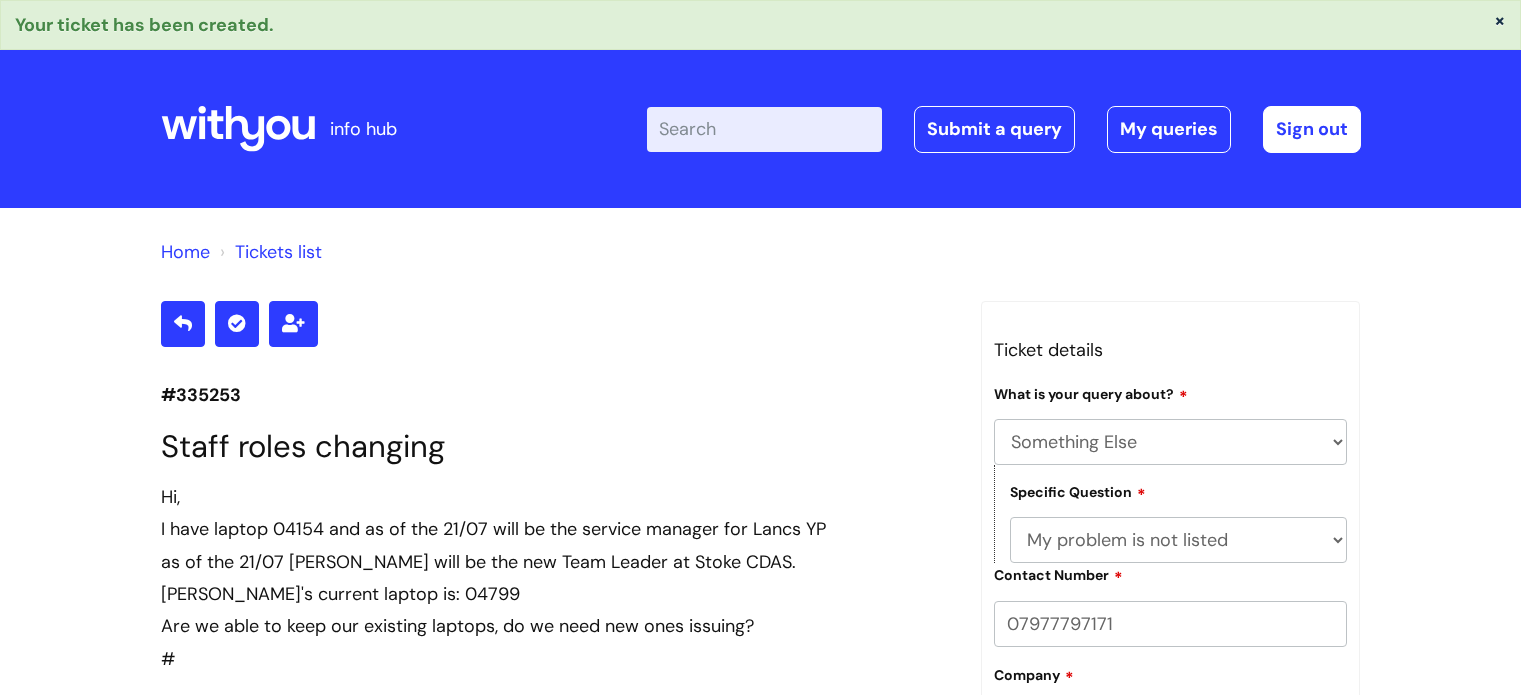select on "Something Else" 